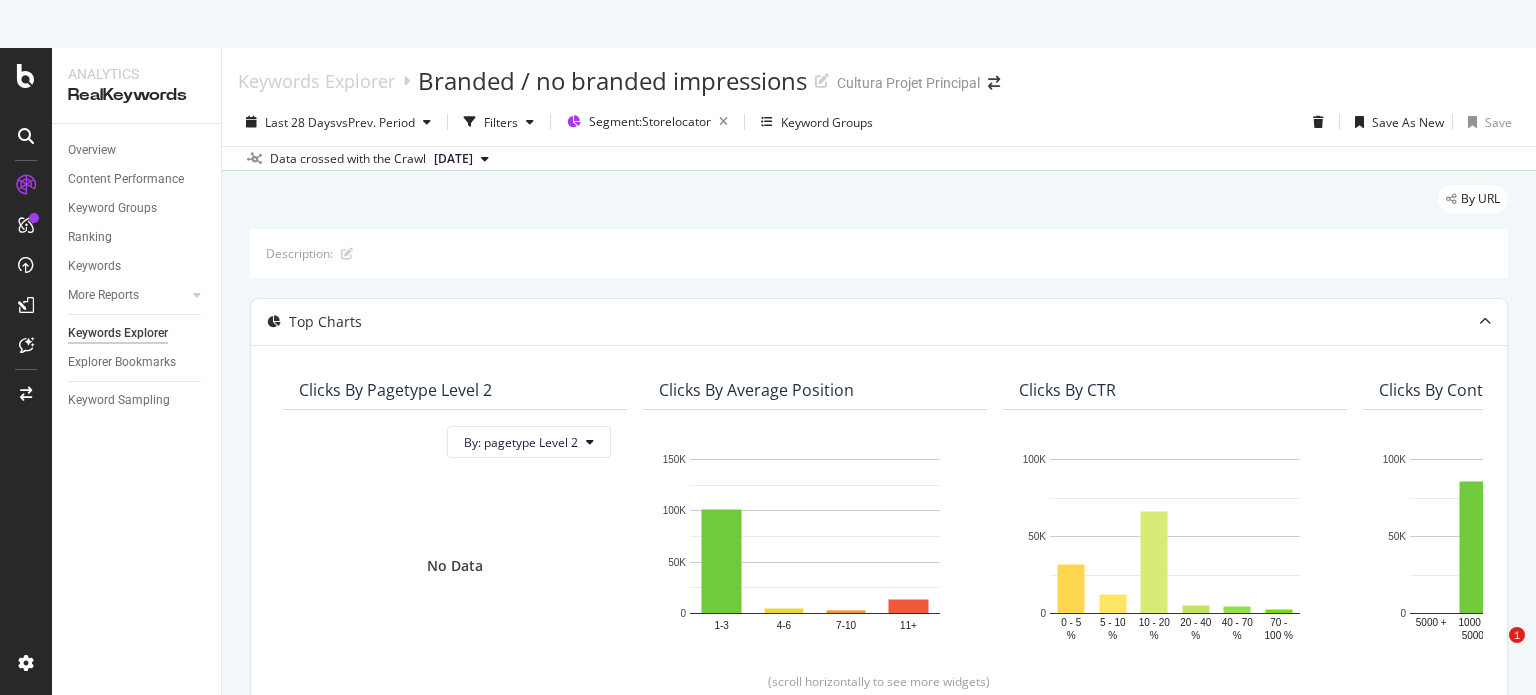 scroll, scrollTop: 0, scrollLeft: 0, axis: both 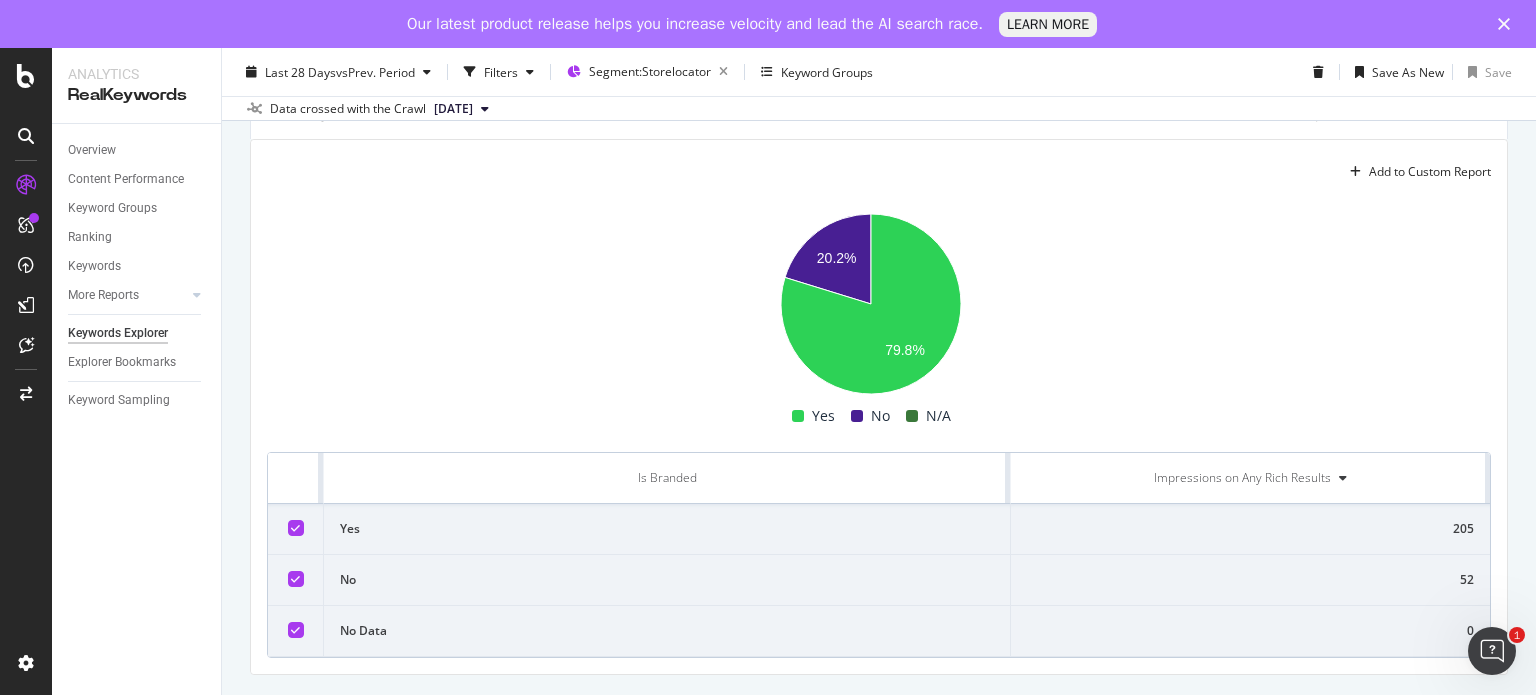 click at bounding box center [296, 630] 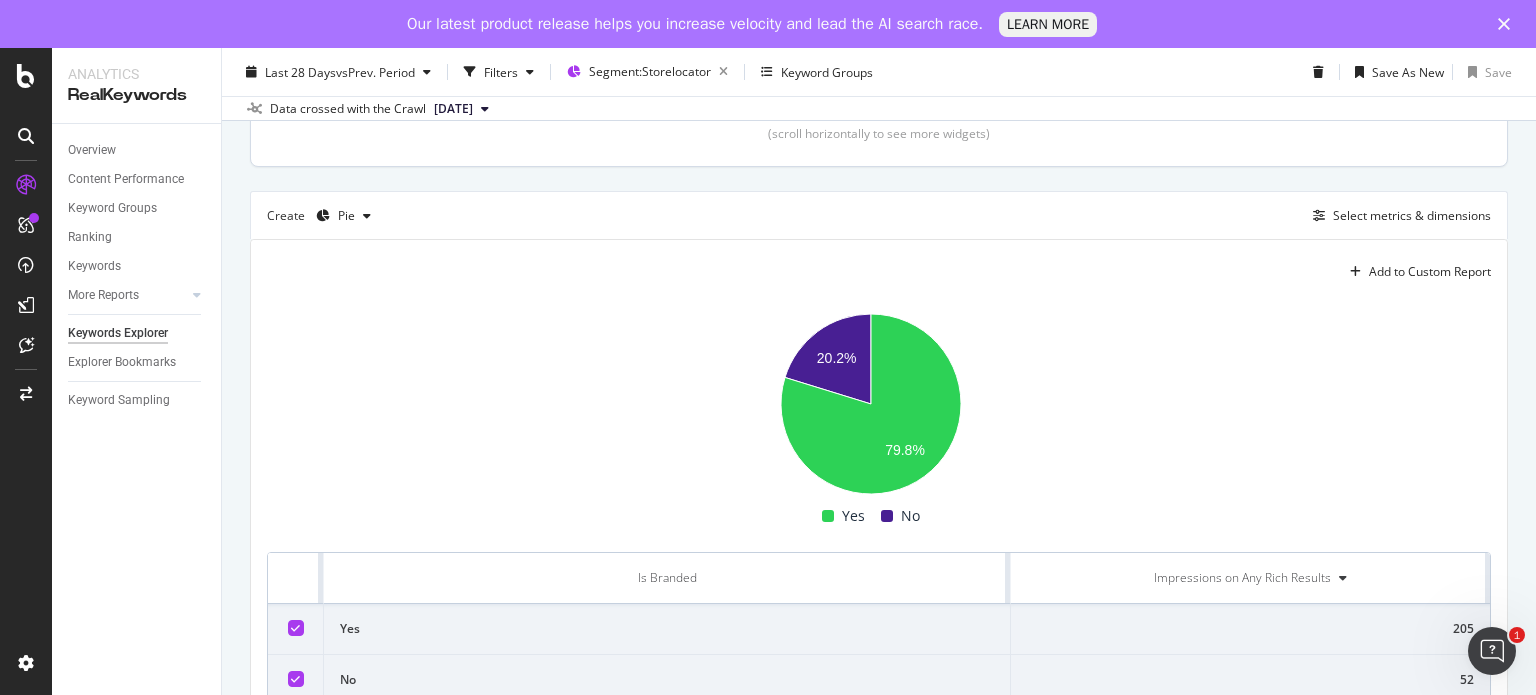 scroll, scrollTop: 550, scrollLeft: 0, axis: vertical 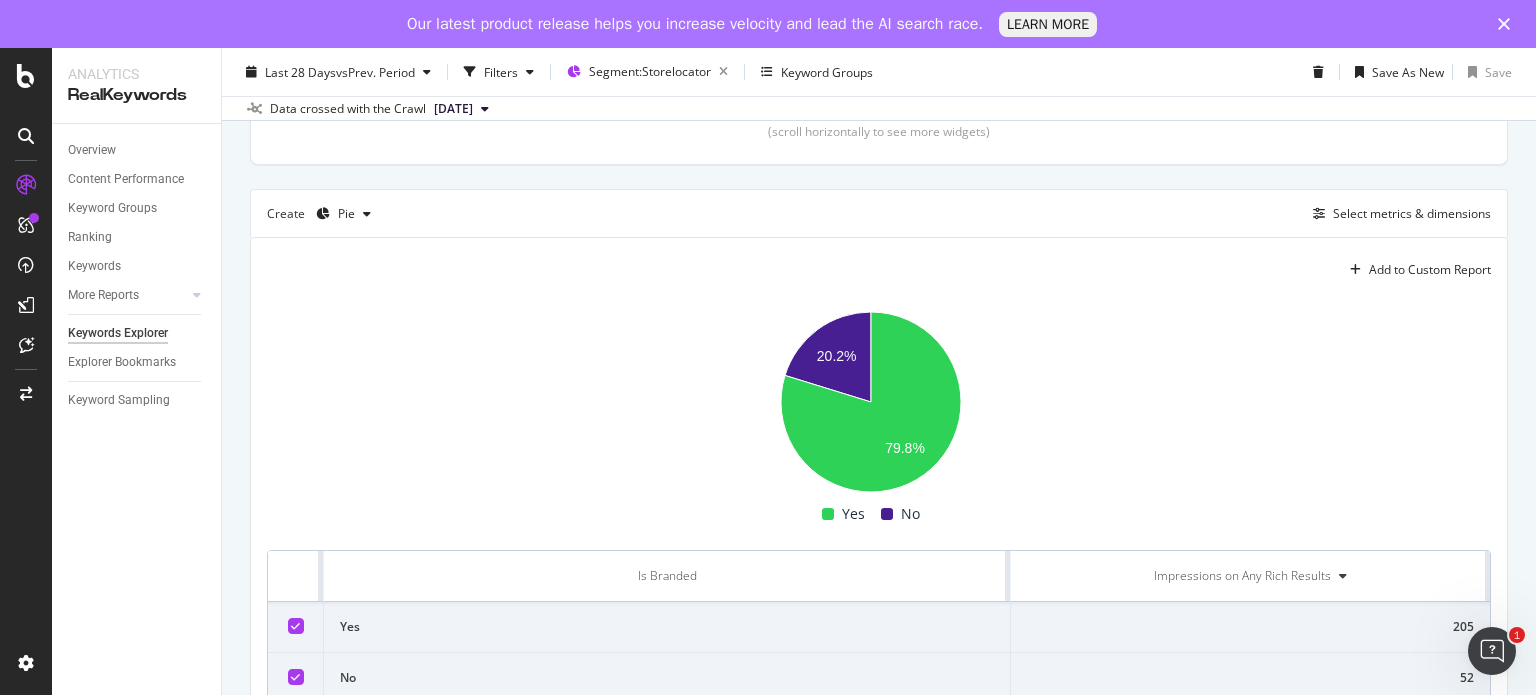click 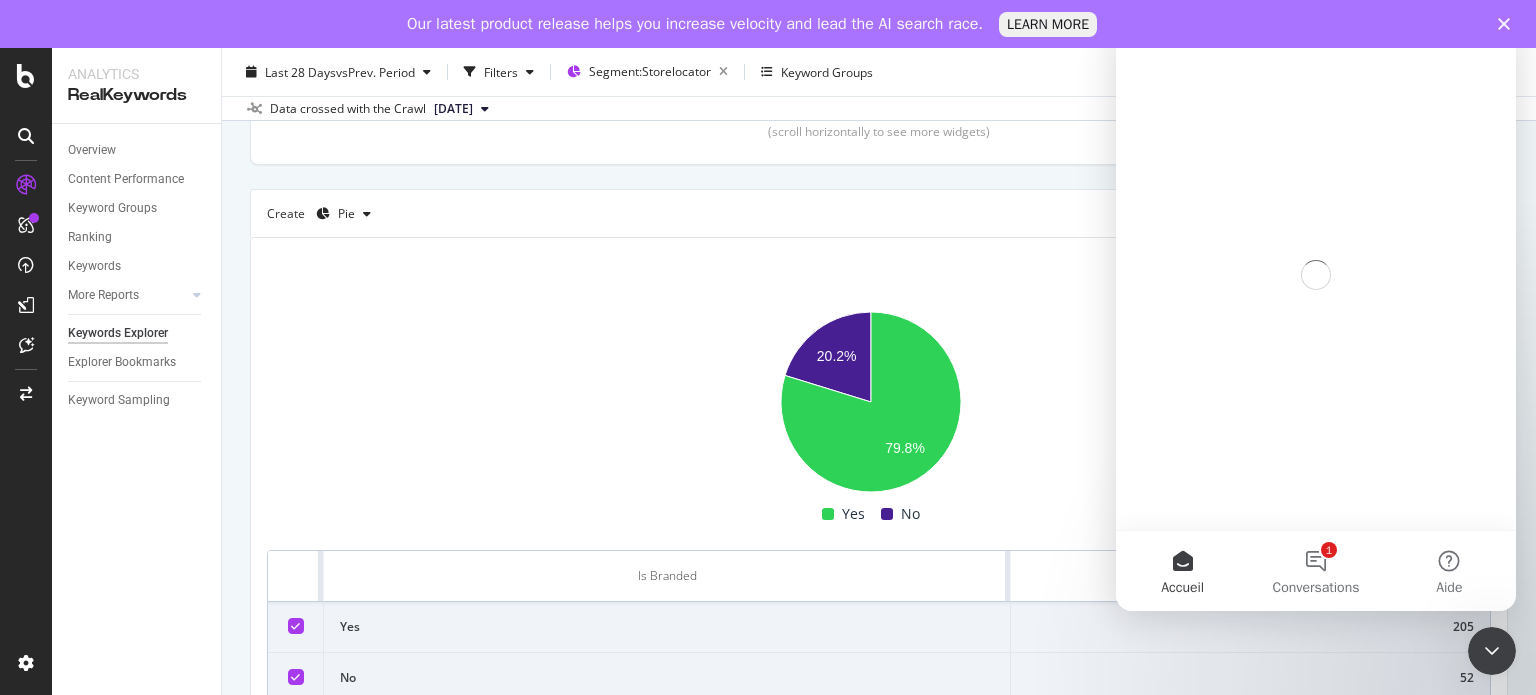 scroll, scrollTop: 0, scrollLeft: 0, axis: both 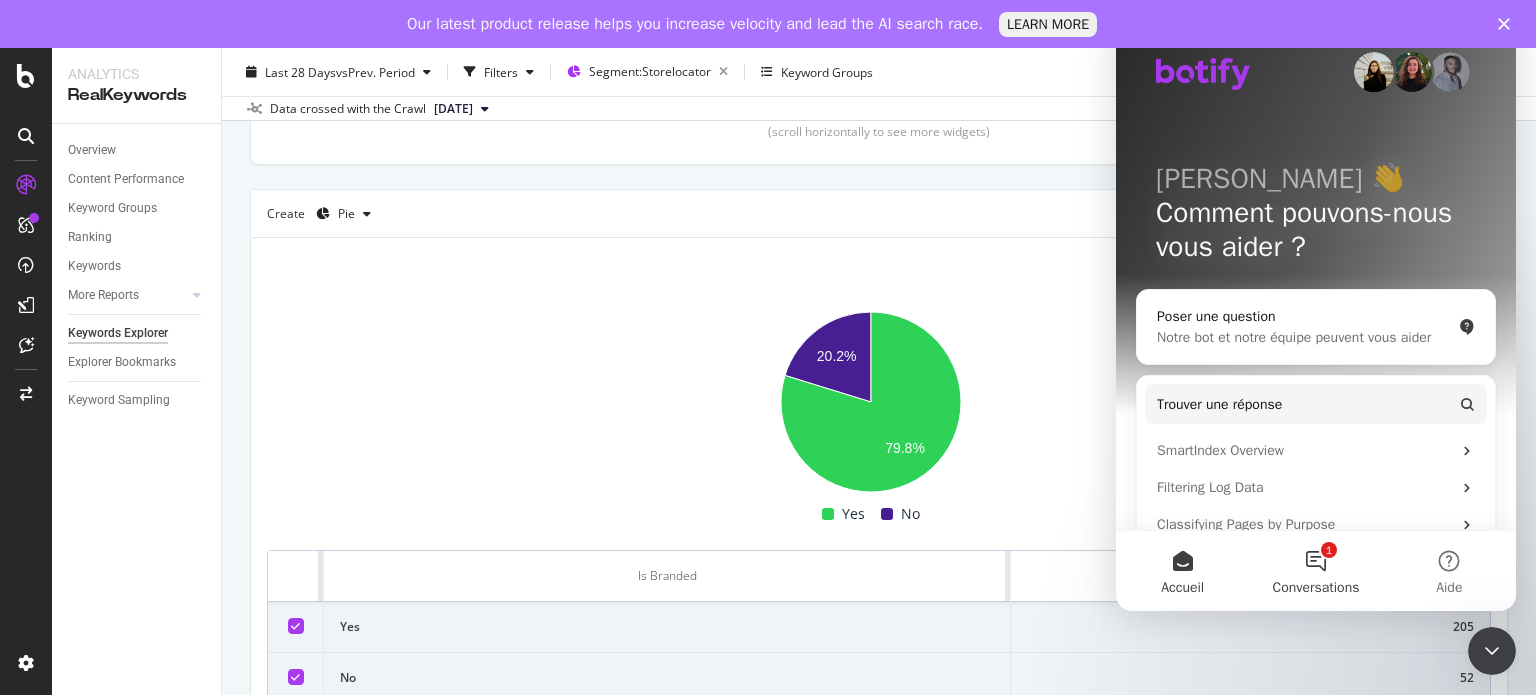 click on "Conversations" at bounding box center [1316, 588] 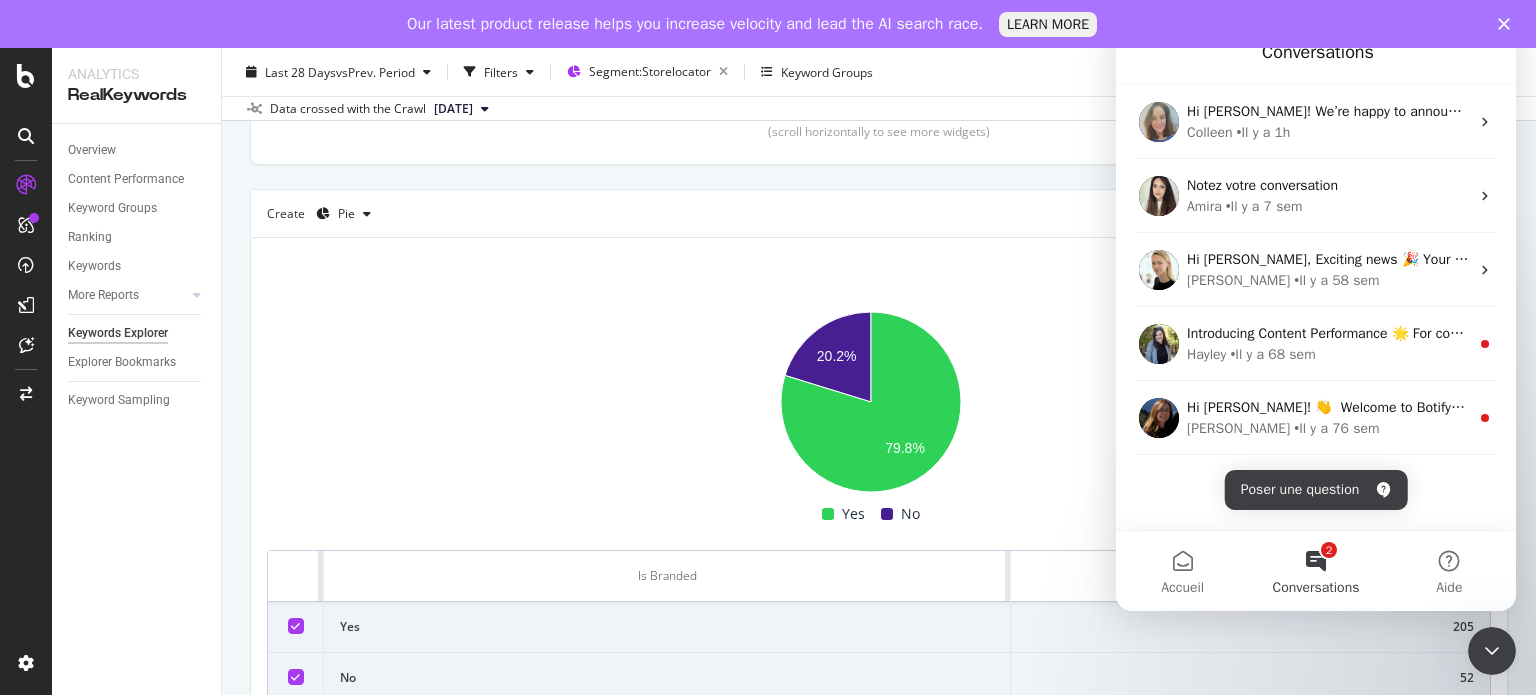 click on "More Reports" at bounding box center (144, 295) 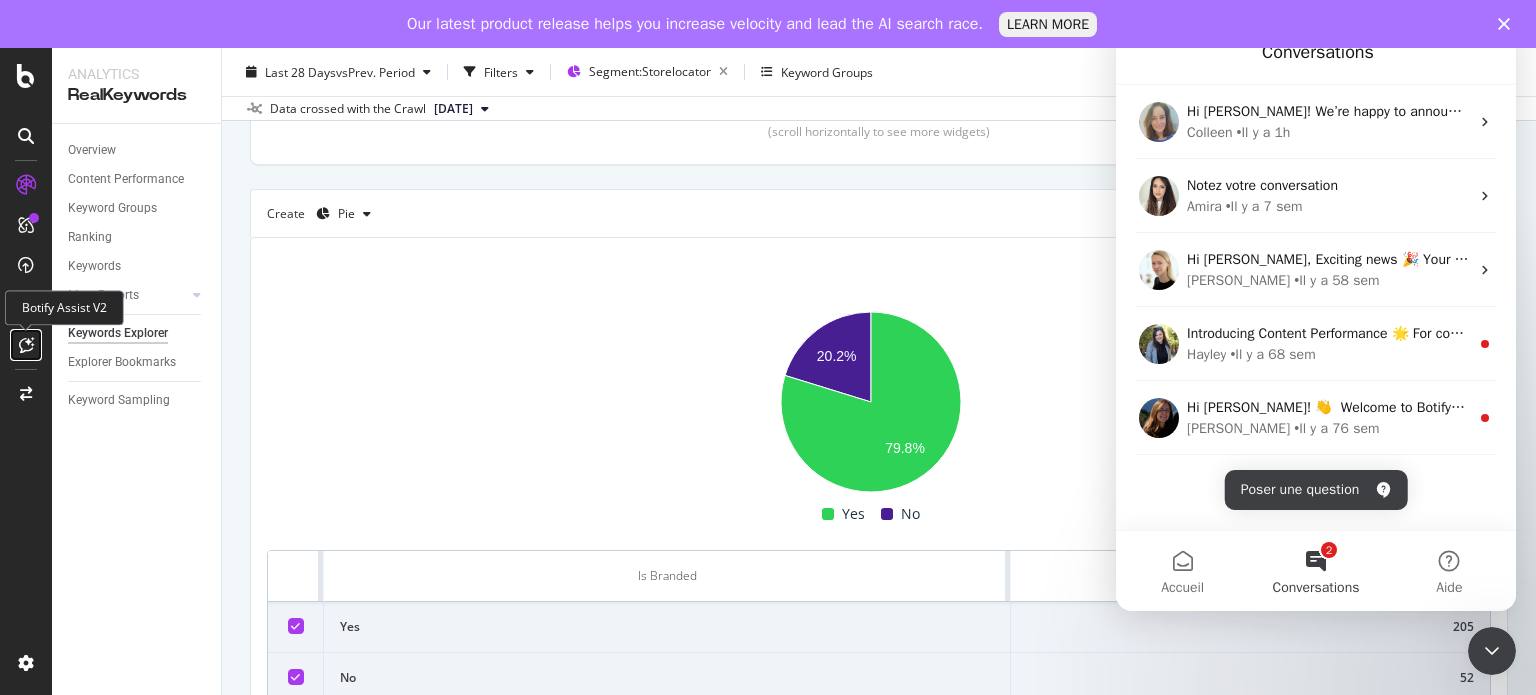 click at bounding box center (26, 345) 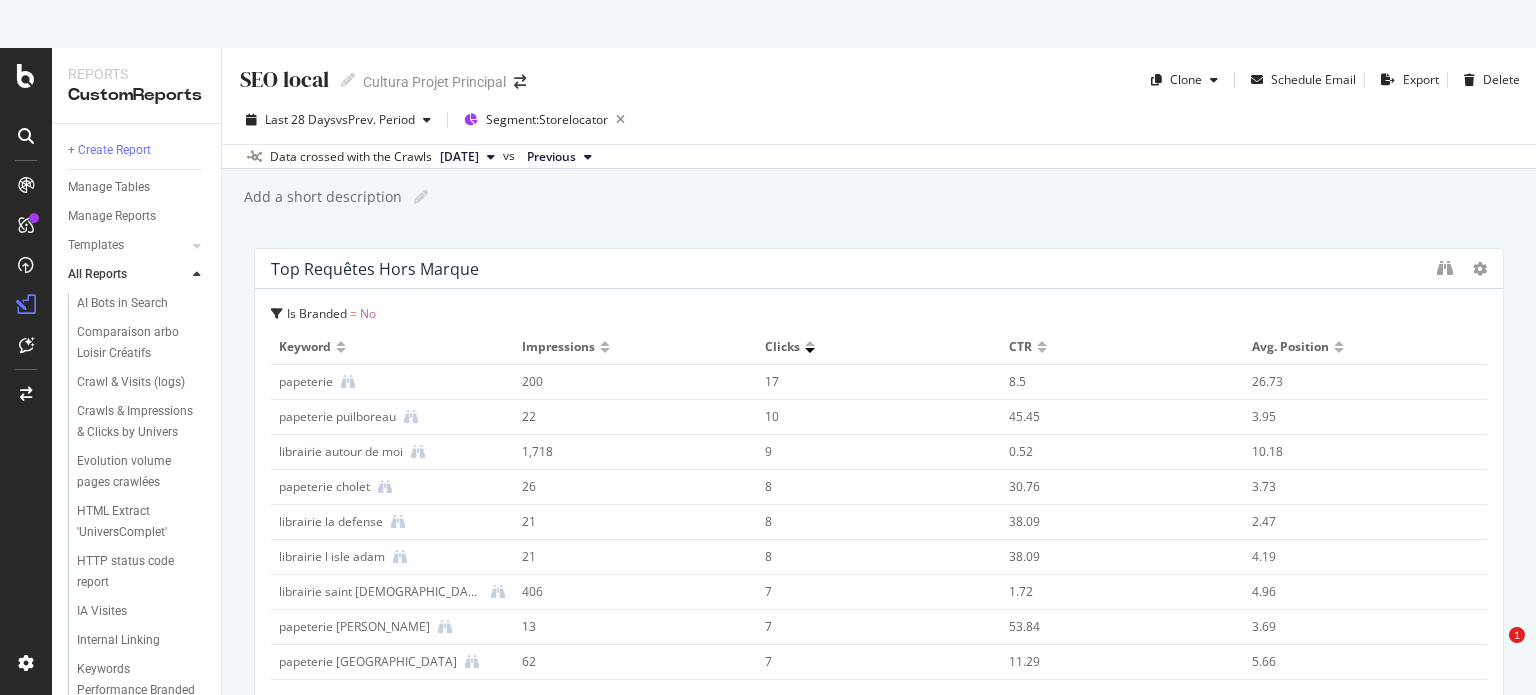 scroll, scrollTop: 0, scrollLeft: 0, axis: both 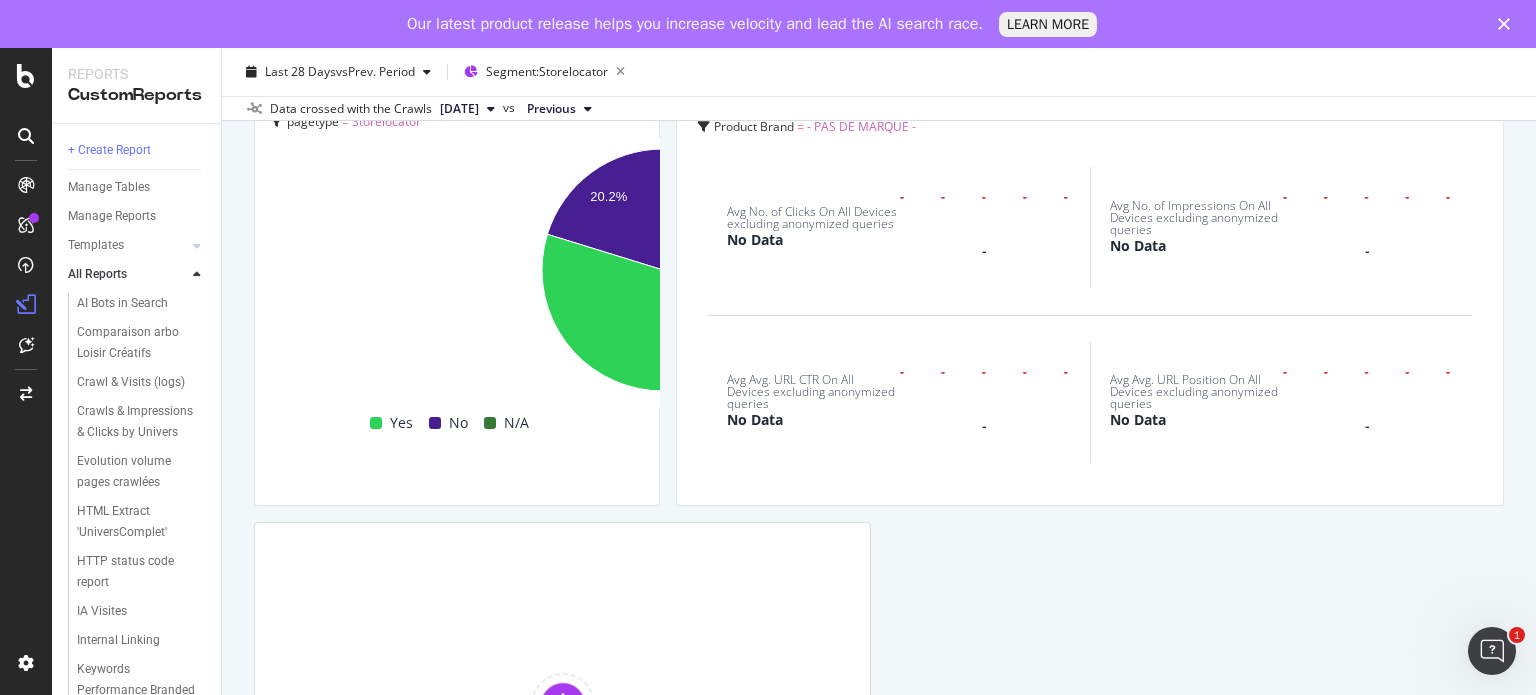 drag, startPoint x: 1068, startPoint y: 266, endPoint x: 692, endPoint y: 240, distance: 376.89786 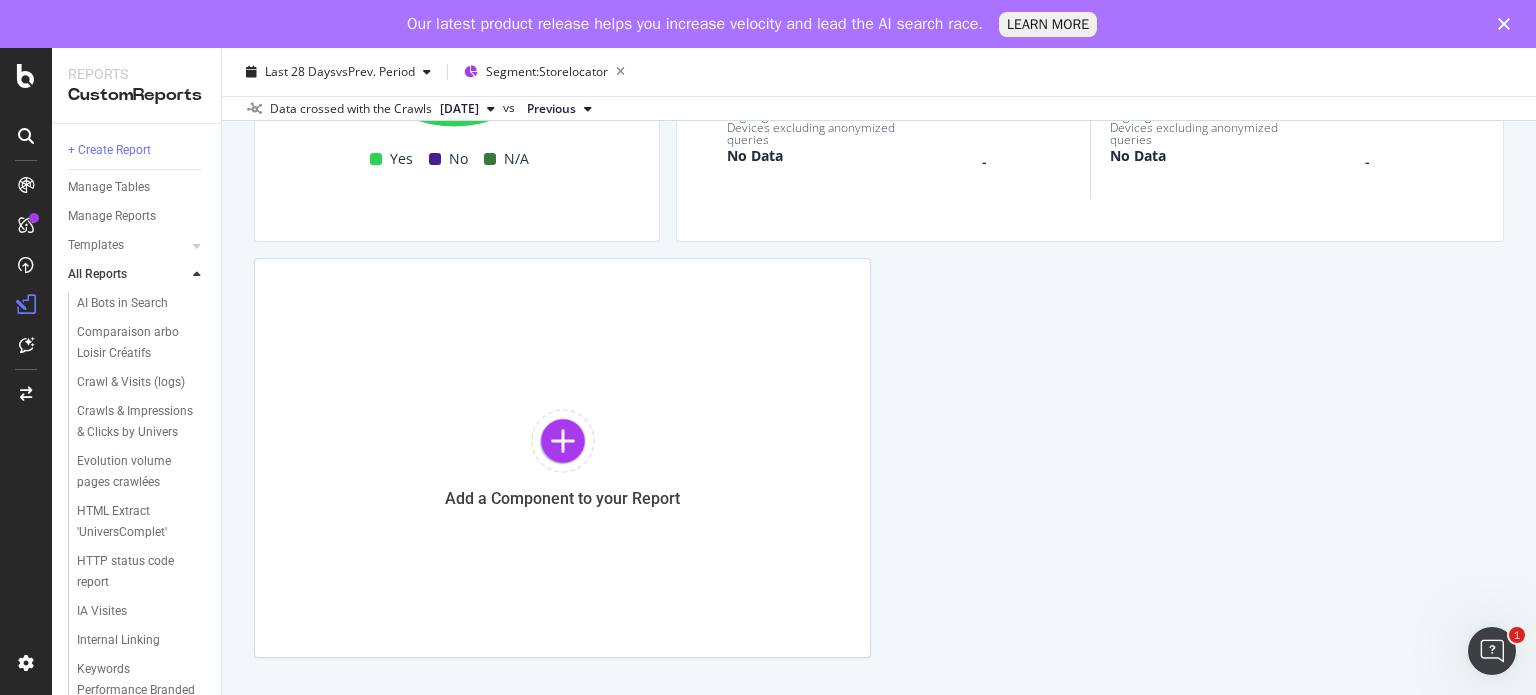 scroll, scrollTop: 938, scrollLeft: 0, axis: vertical 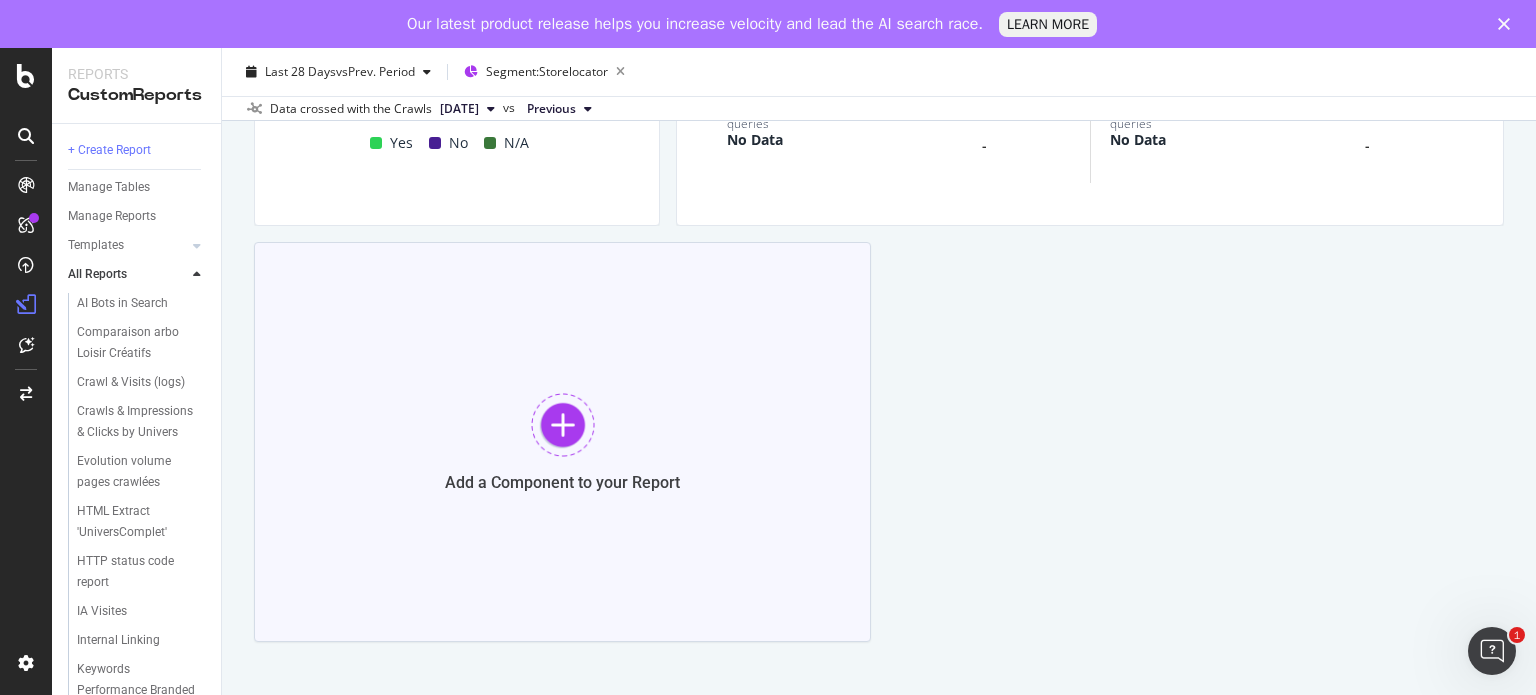 click at bounding box center [563, 425] 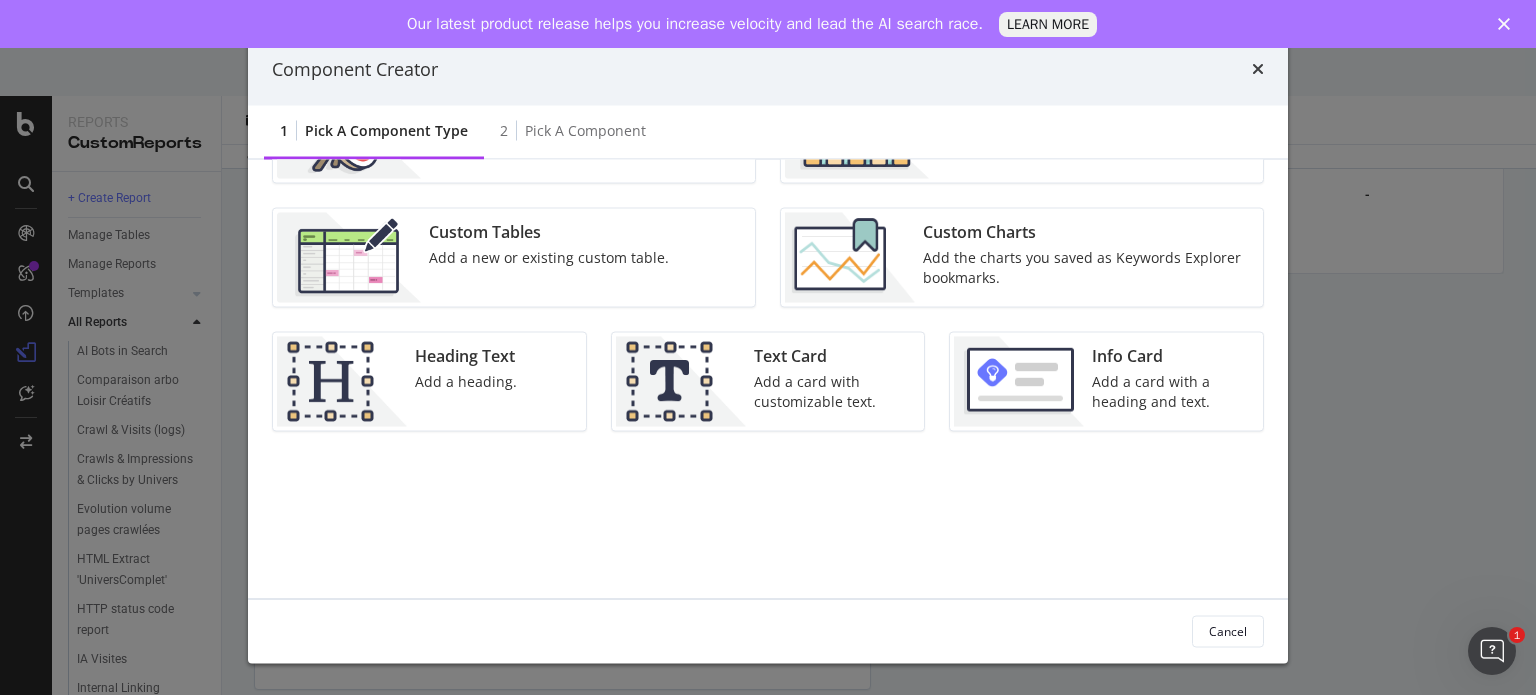 scroll, scrollTop: 132, scrollLeft: 0, axis: vertical 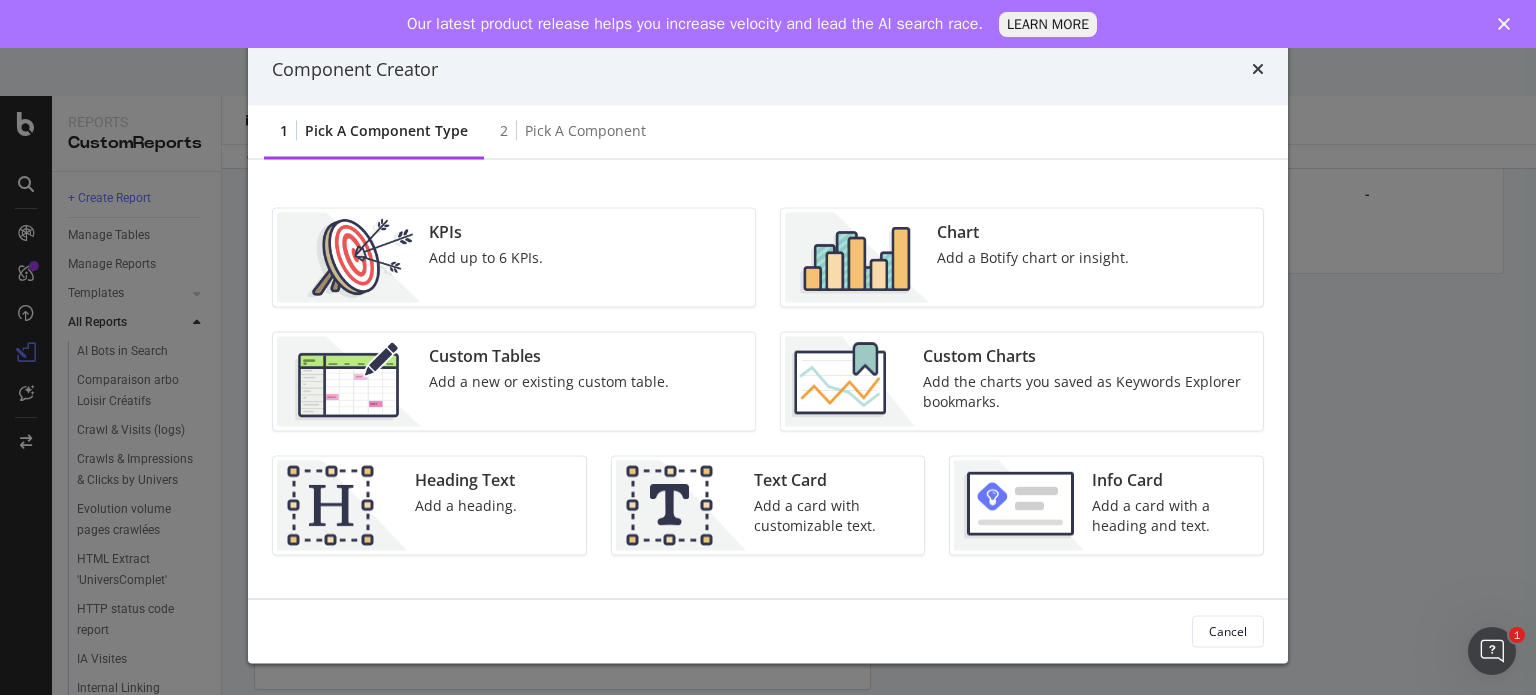 click on "Add a Botify chart or insight." at bounding box center (1033, 258) 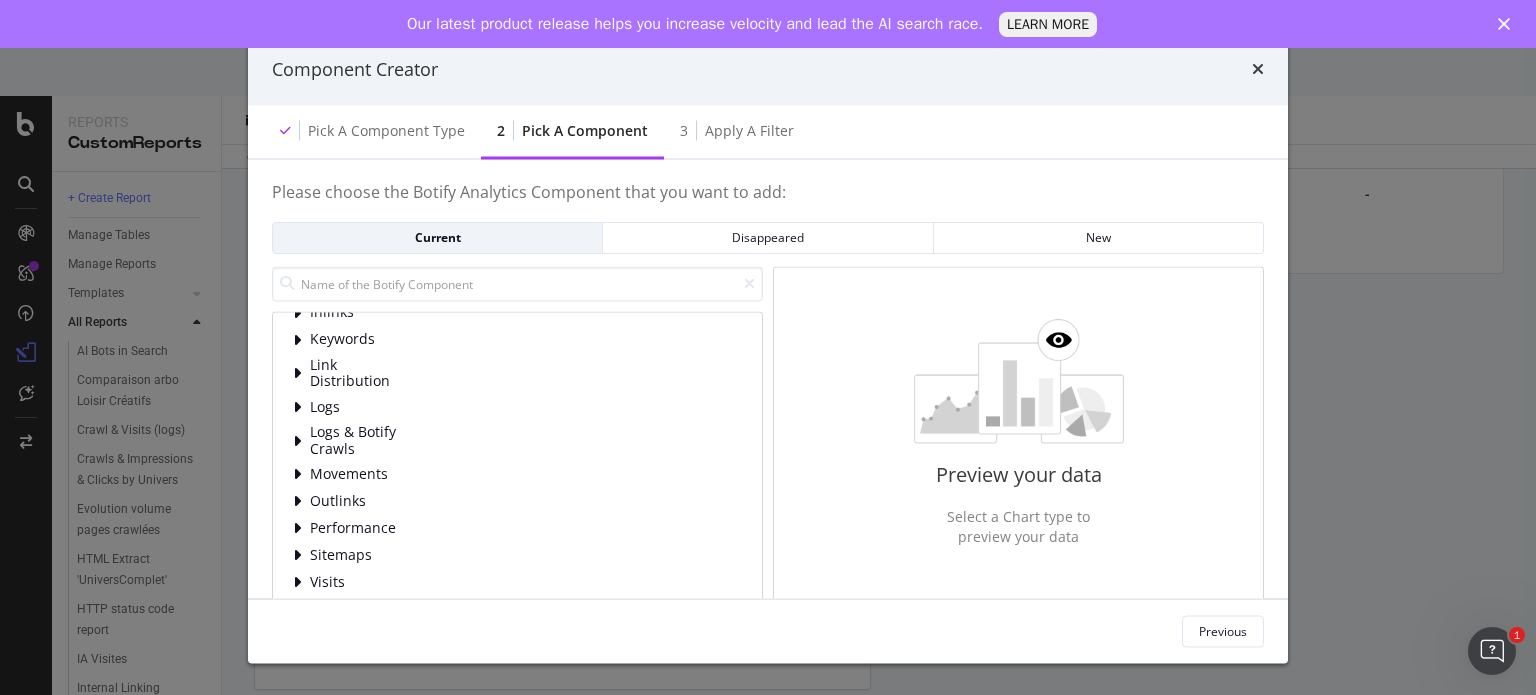 scroll, scrollTop: 0, scrollLeft: 0, axis: both 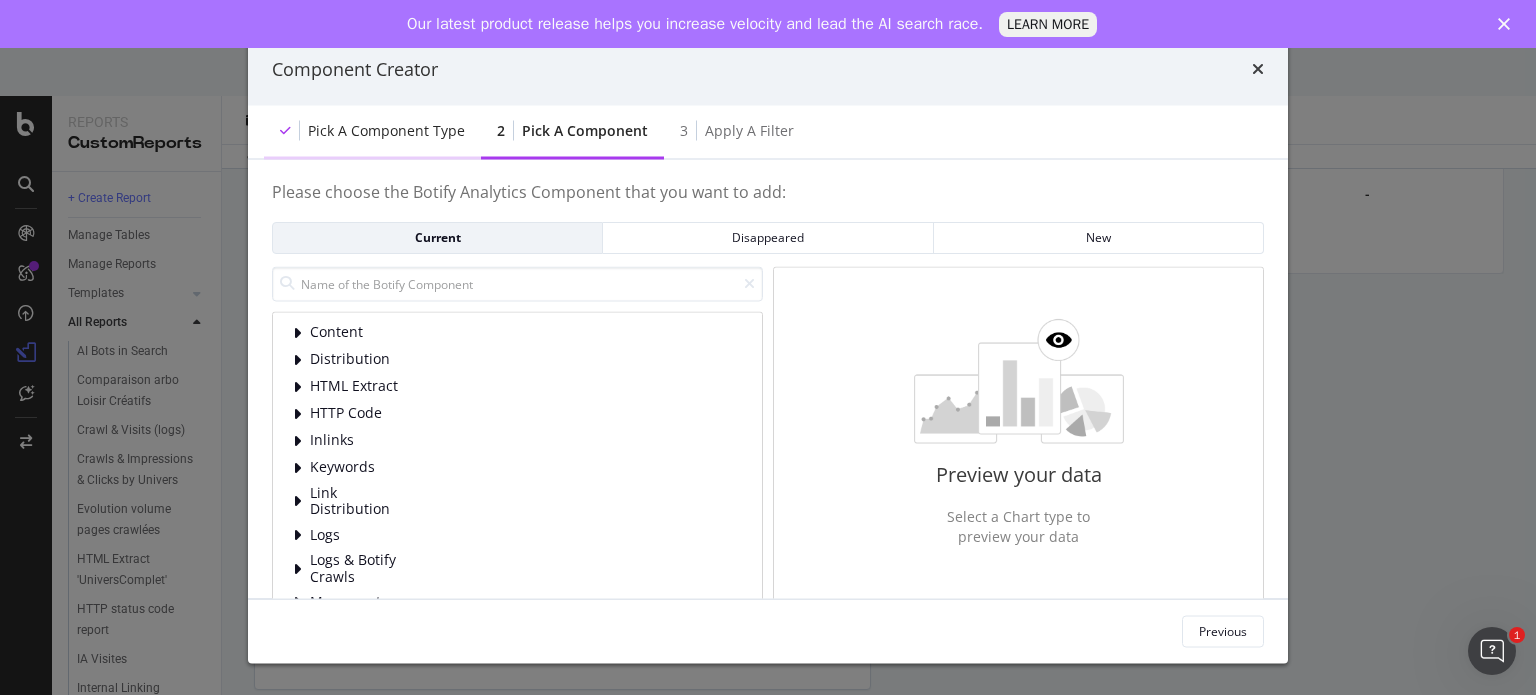 click on "Pick a Component type" at bounding box center [386, 131] 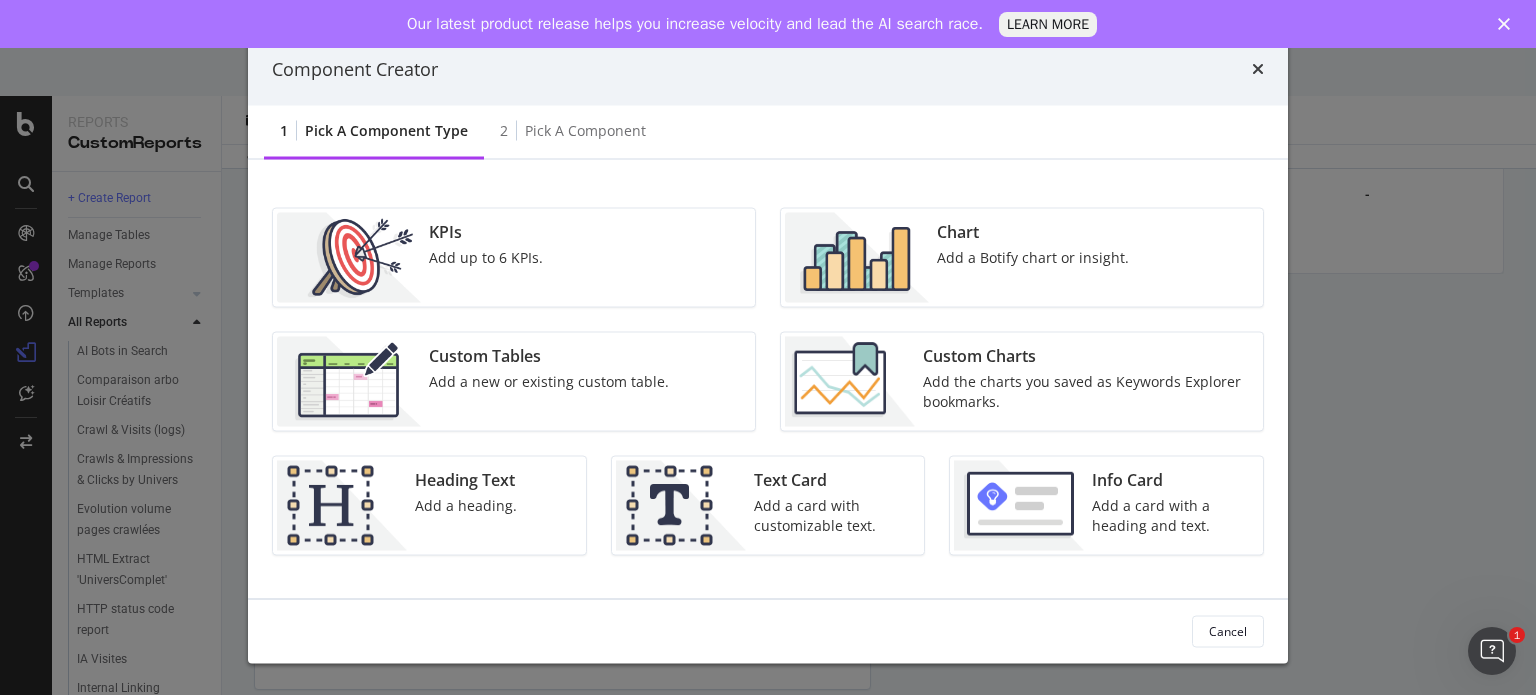 click at bounding box center [857, 258] 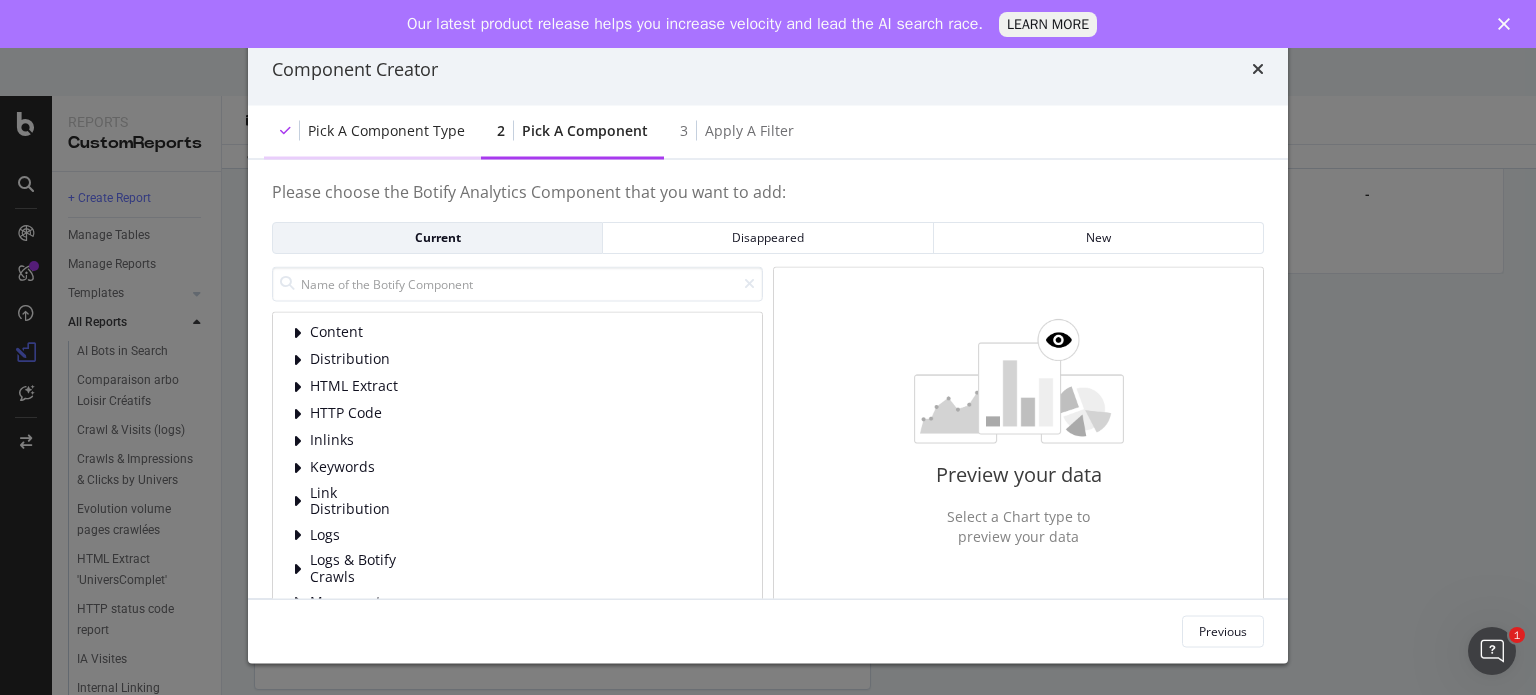click on "Pick a Component type" at bounding box center (372, 132) 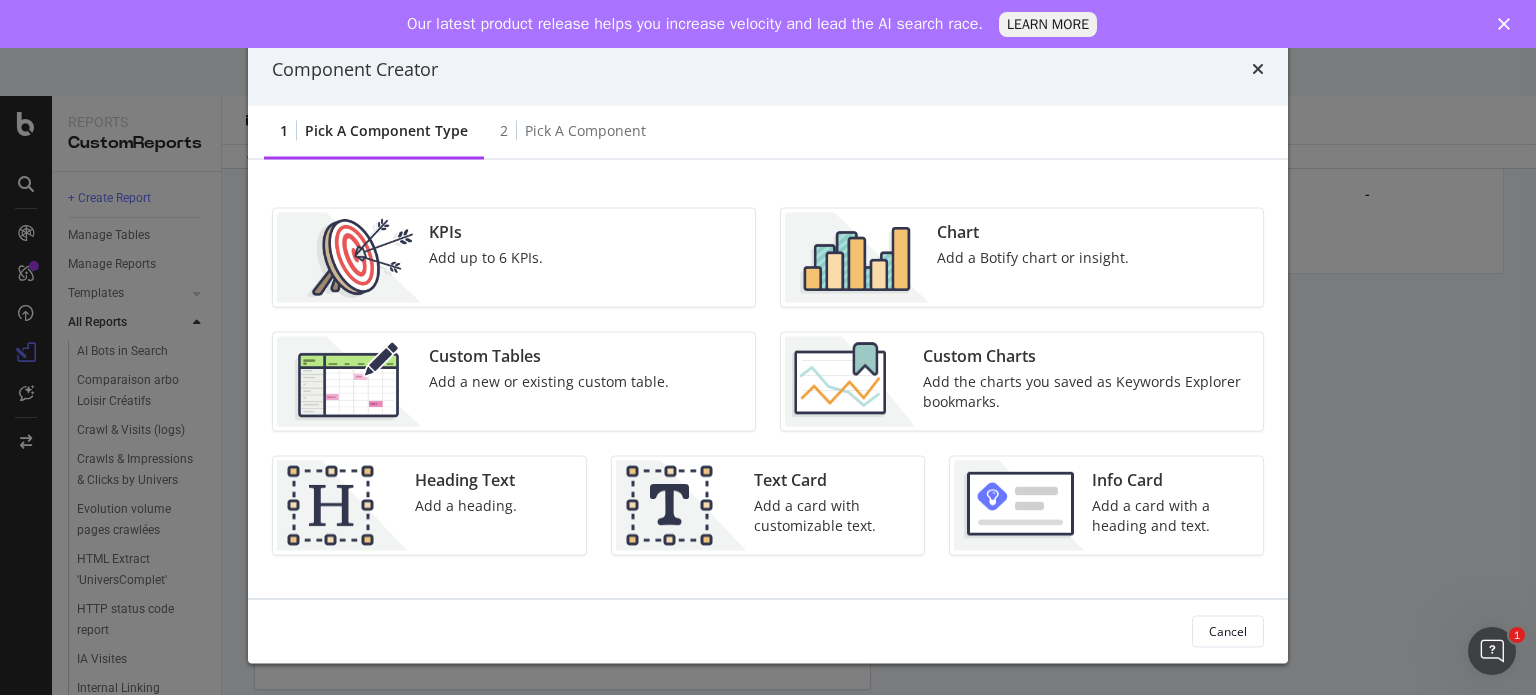 click on "Add the charts you saved as Keywords Explorer bookmarks." at bounding box center [1087, 392] 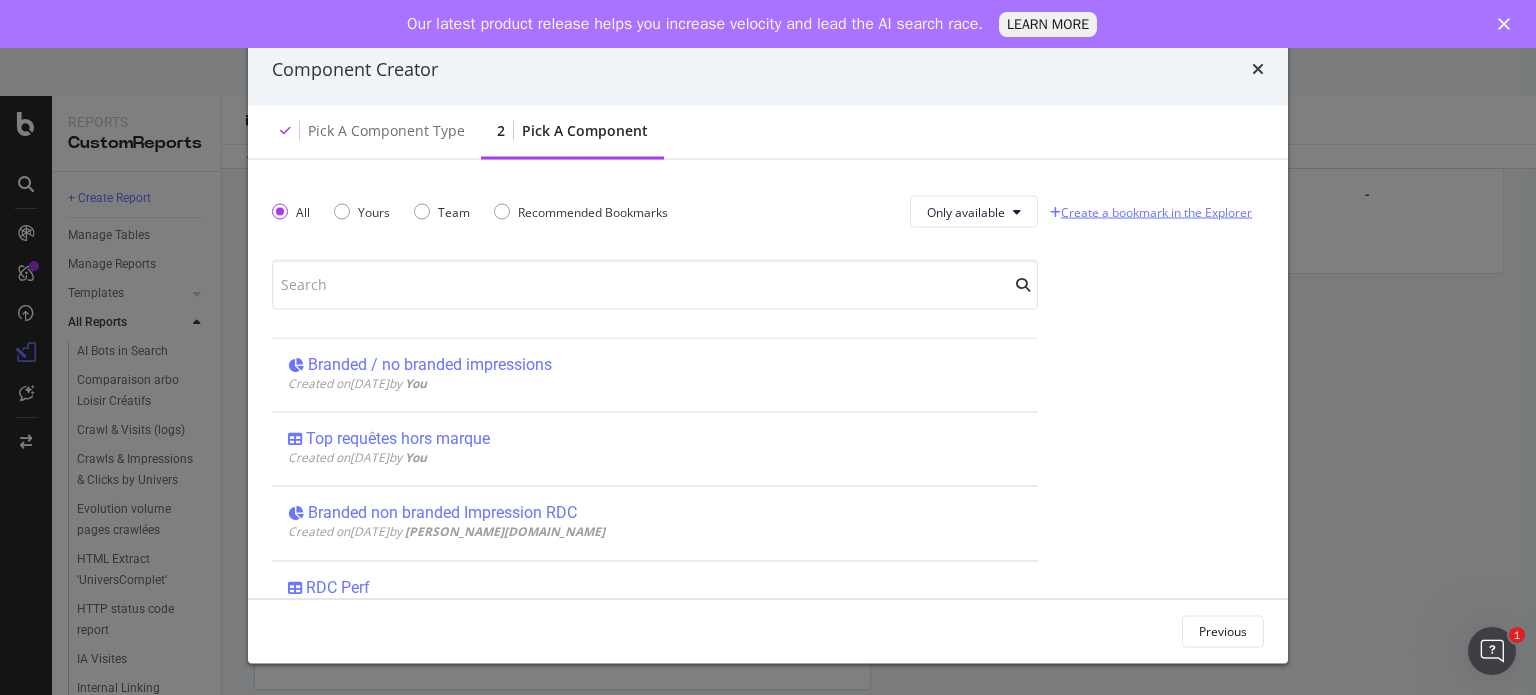 click on "Create a bookmark in the Explorer" at bounding box center (1151, 211) 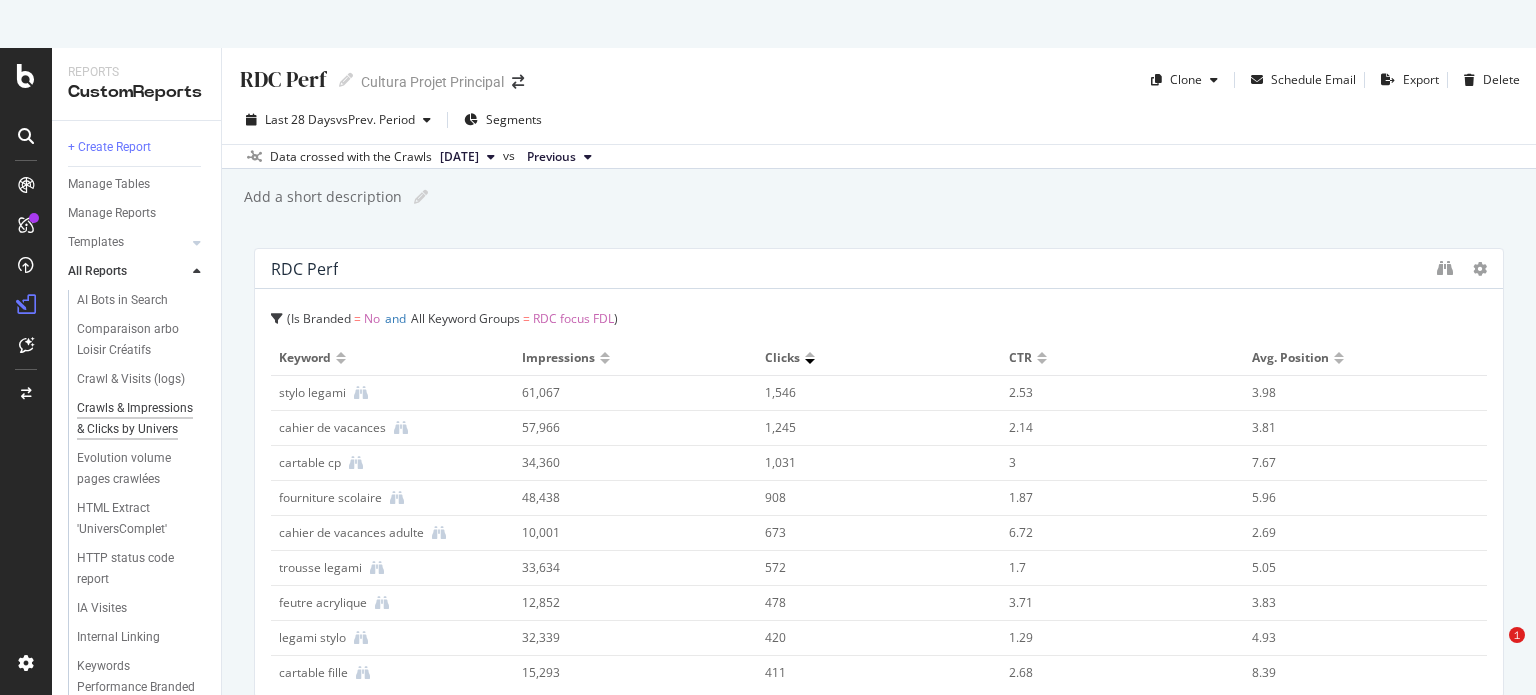 scroll, scrollTop: 0, scrollLeft: 0, axis: both 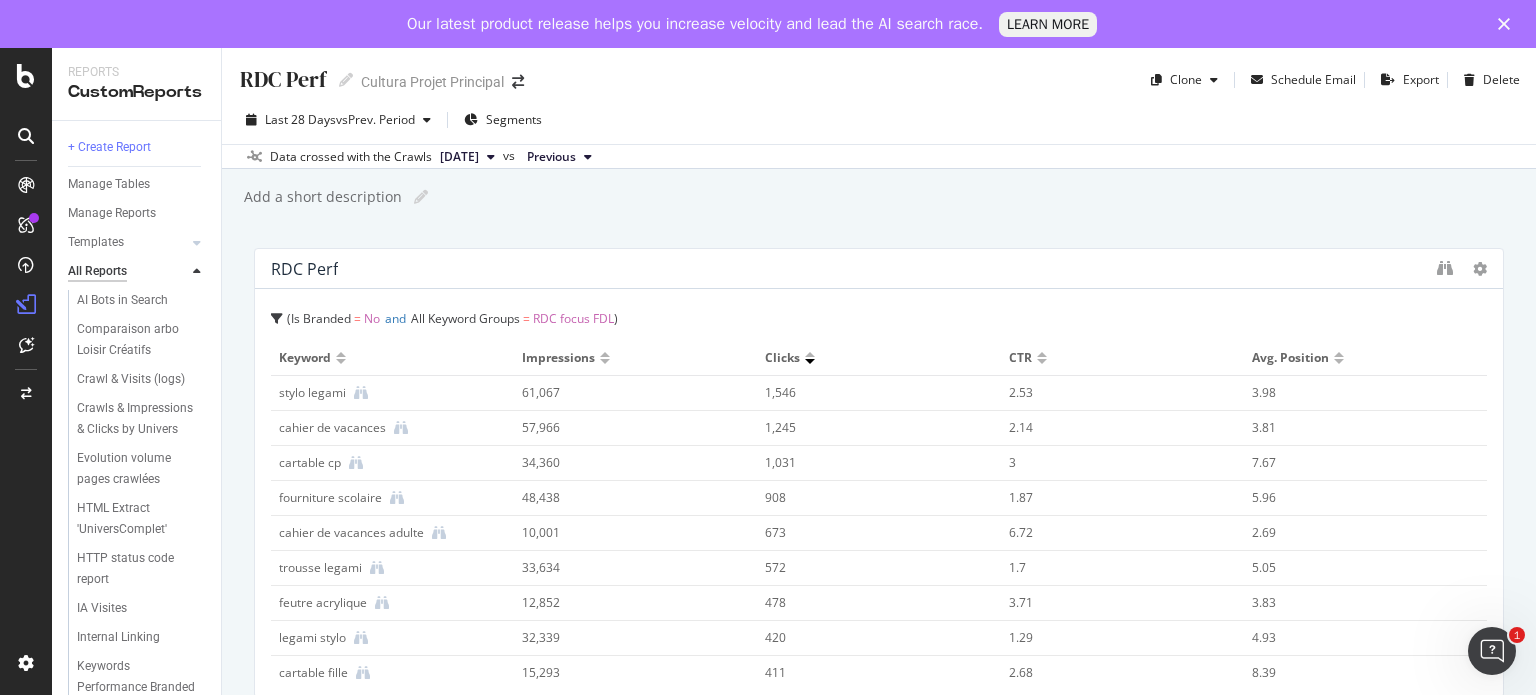 click on "All Reports" at bounding box center [97, 271] 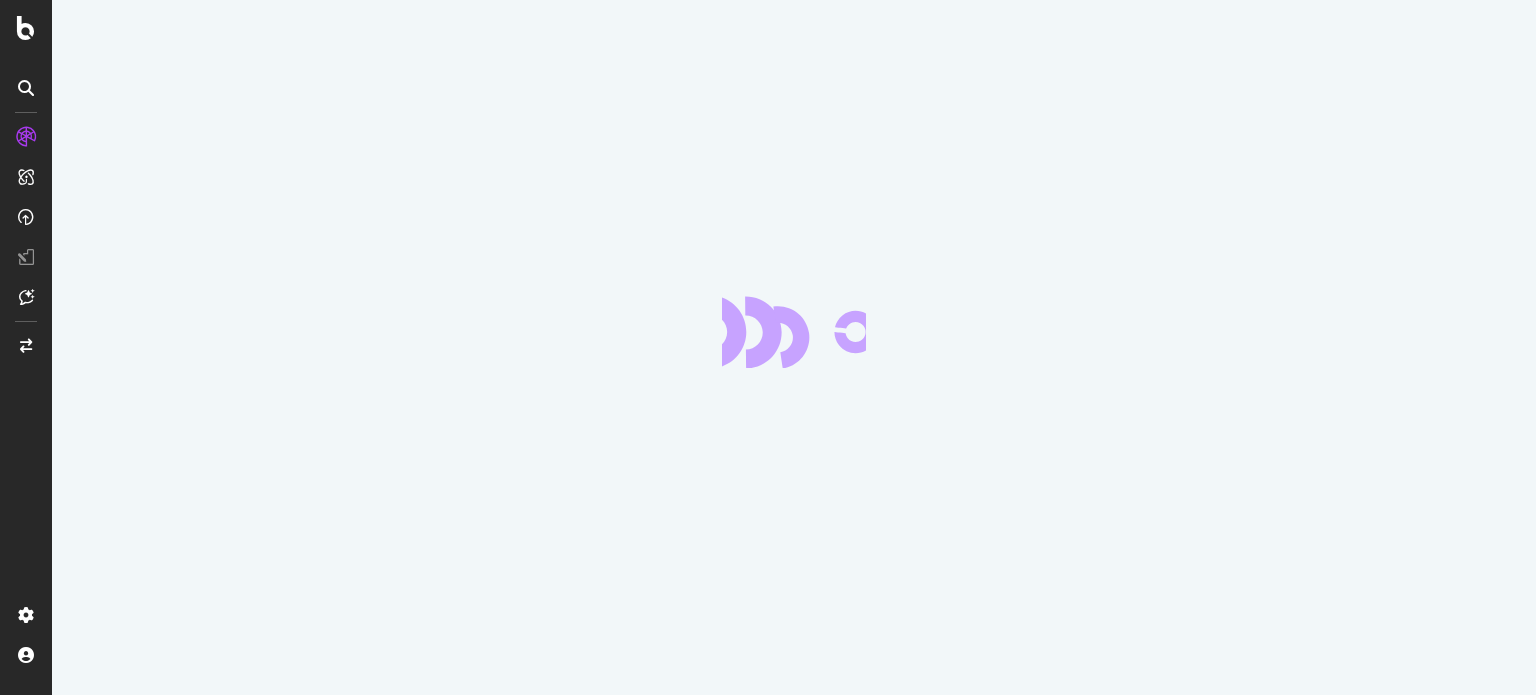 scroll, scrollTop: 0, scrollLeft: 0, axis: both 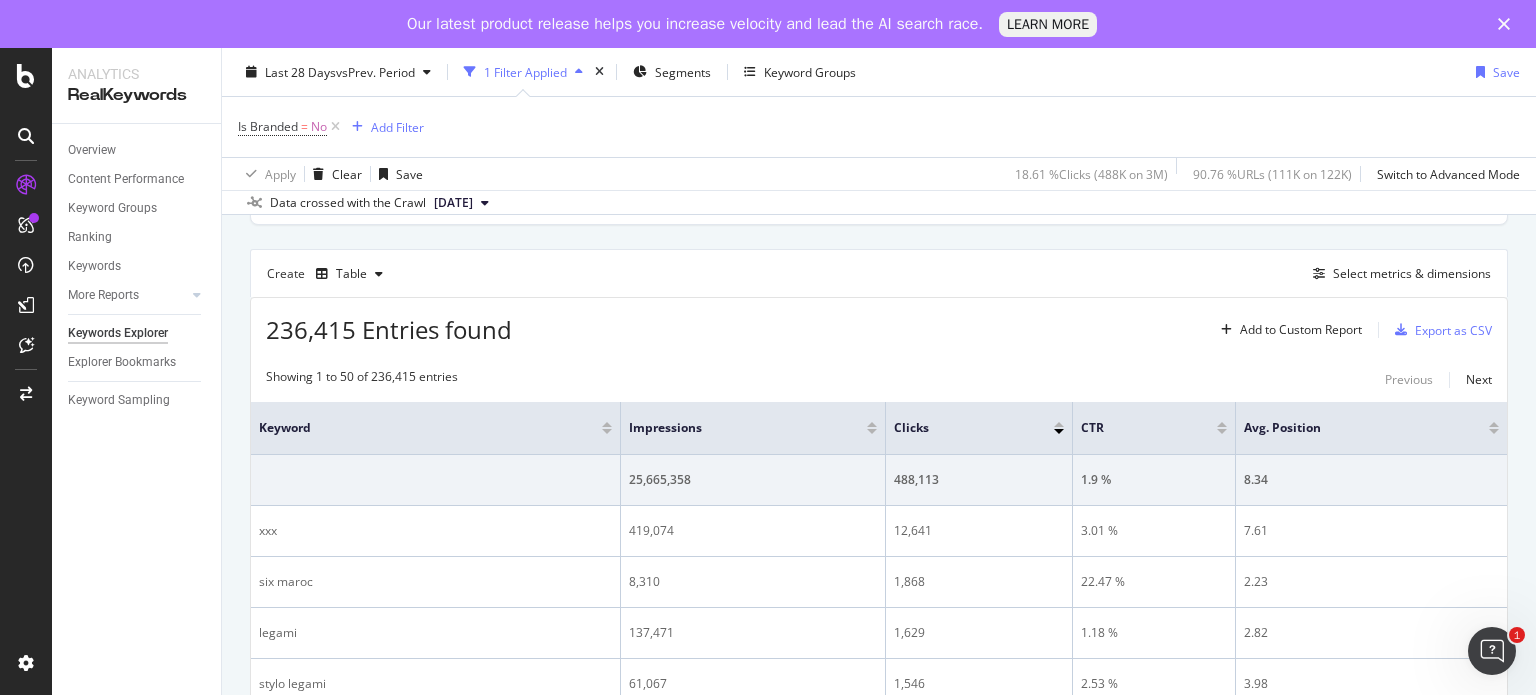 click 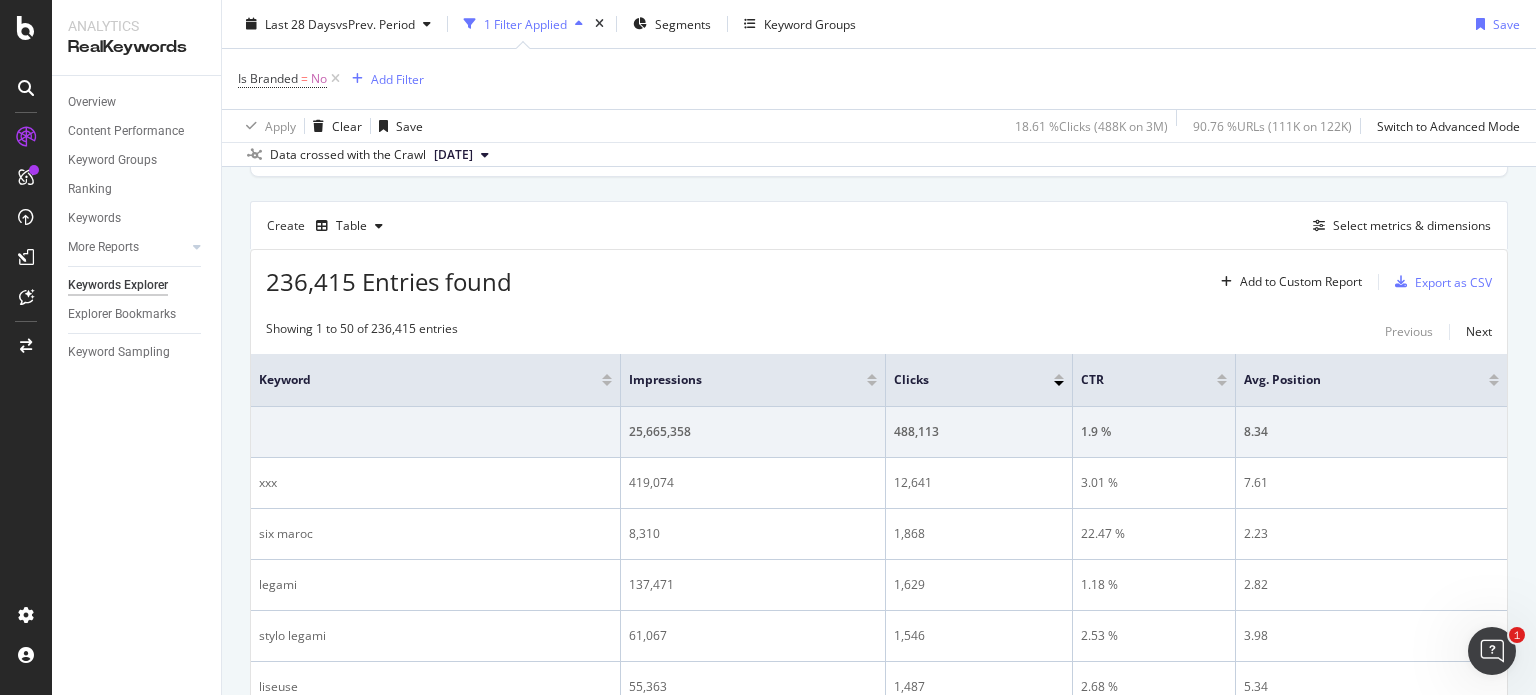 scroll, scrollTop: 495, scrollLeft: 0, axis: vertical 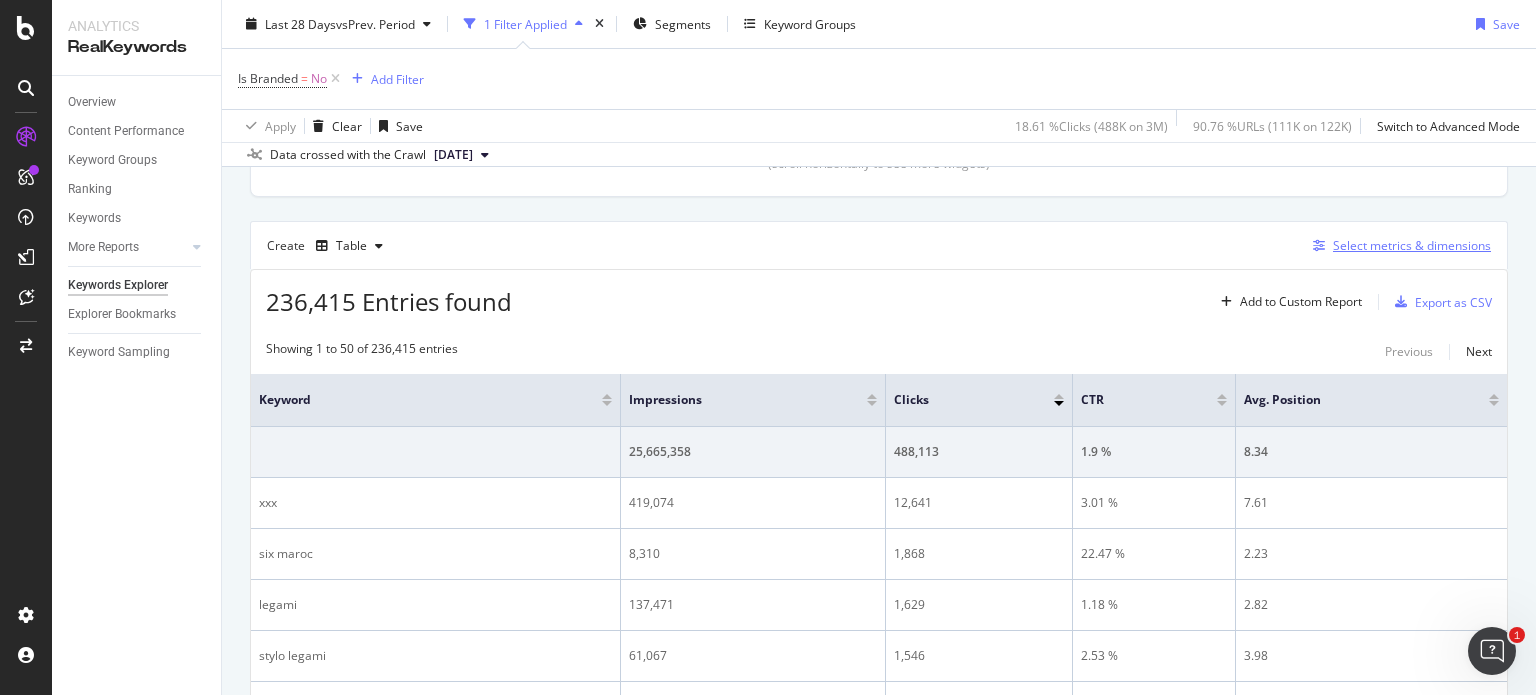 click on "Select metrics & dimensions" at bounding box center [1412, 245] 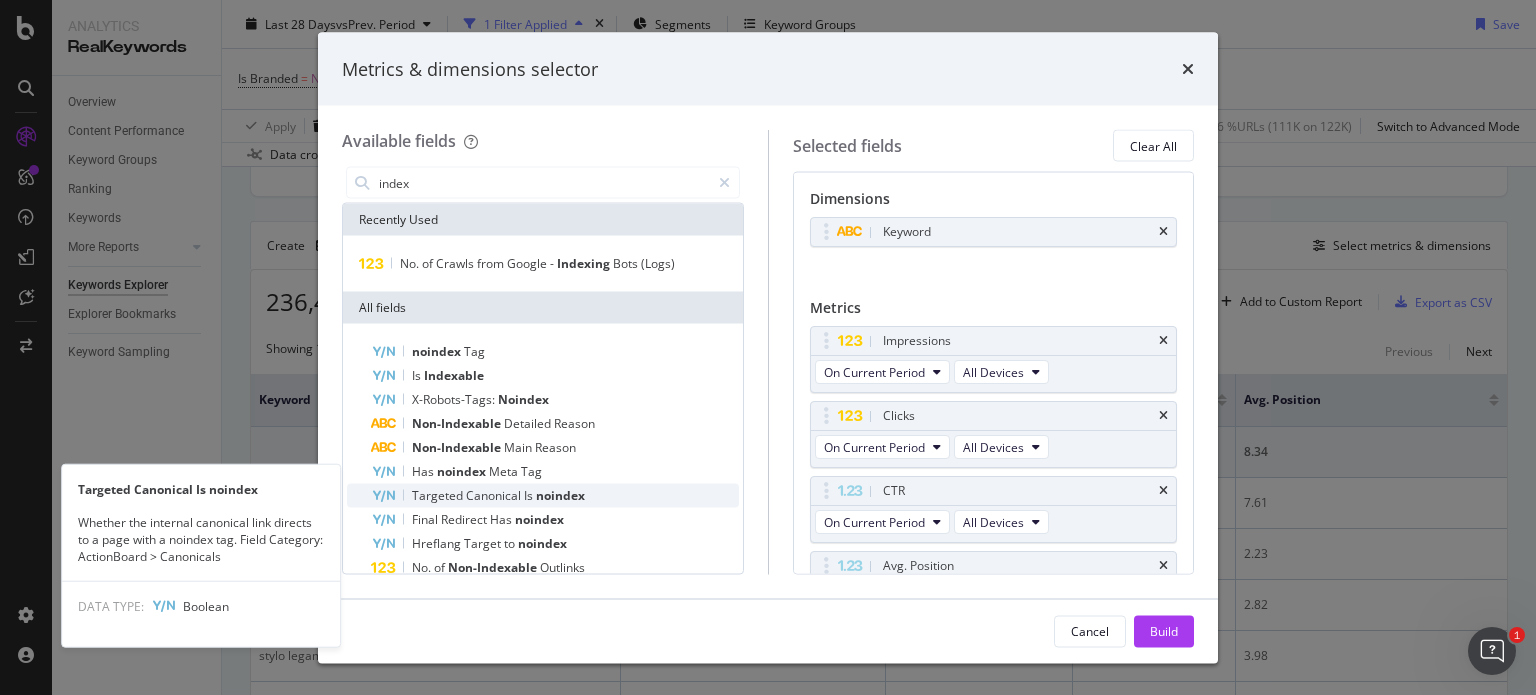 scroll, scrollTop: 49, scrollLeft: 0, axis: vertical 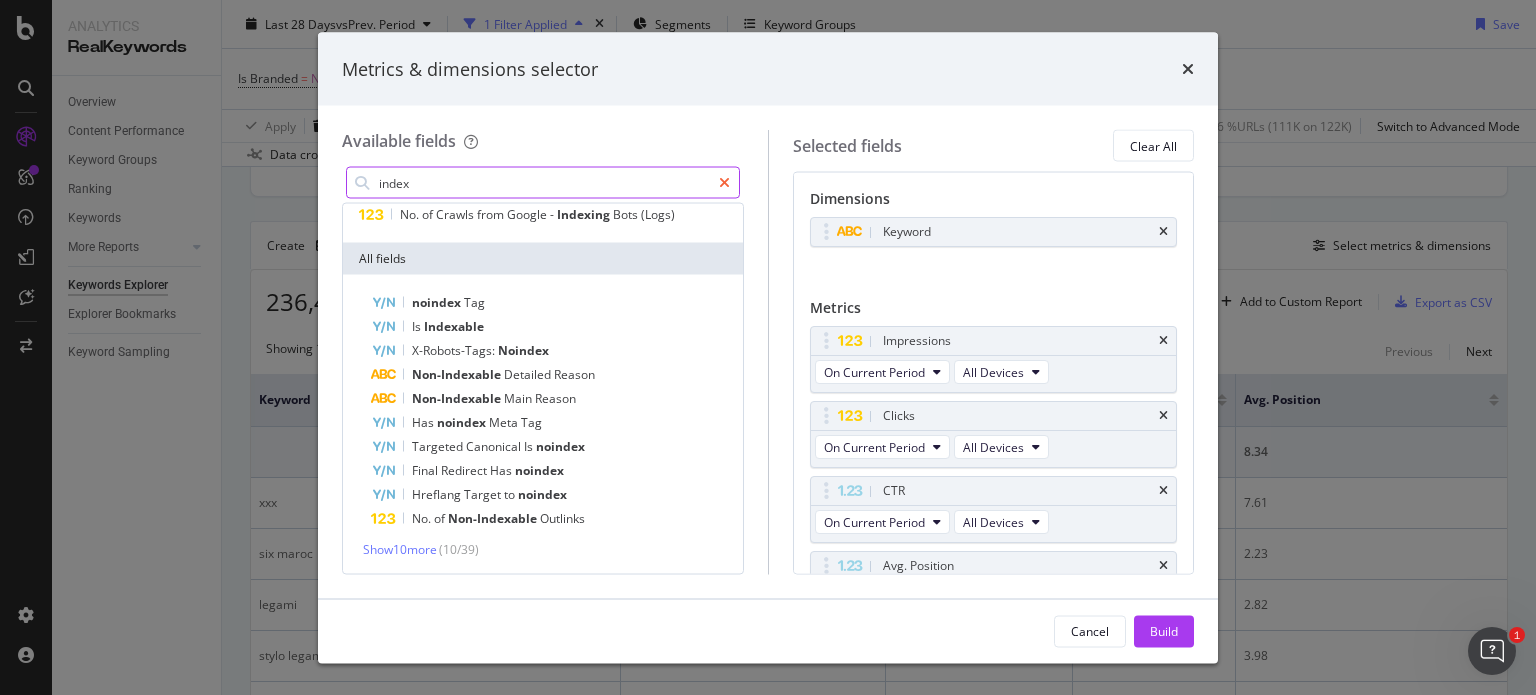 type on "index" 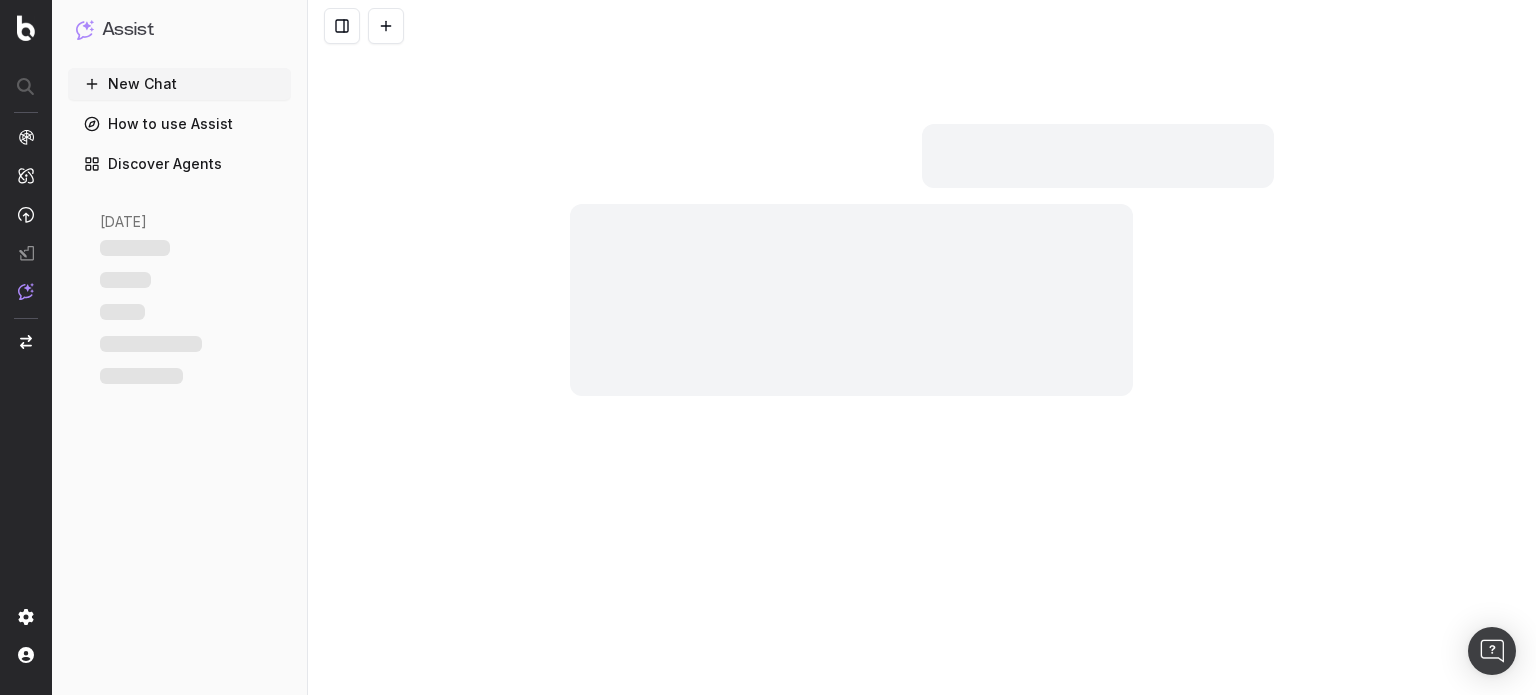 scroll, scrollTop: 0, scrollLeft: 0, axis: both 